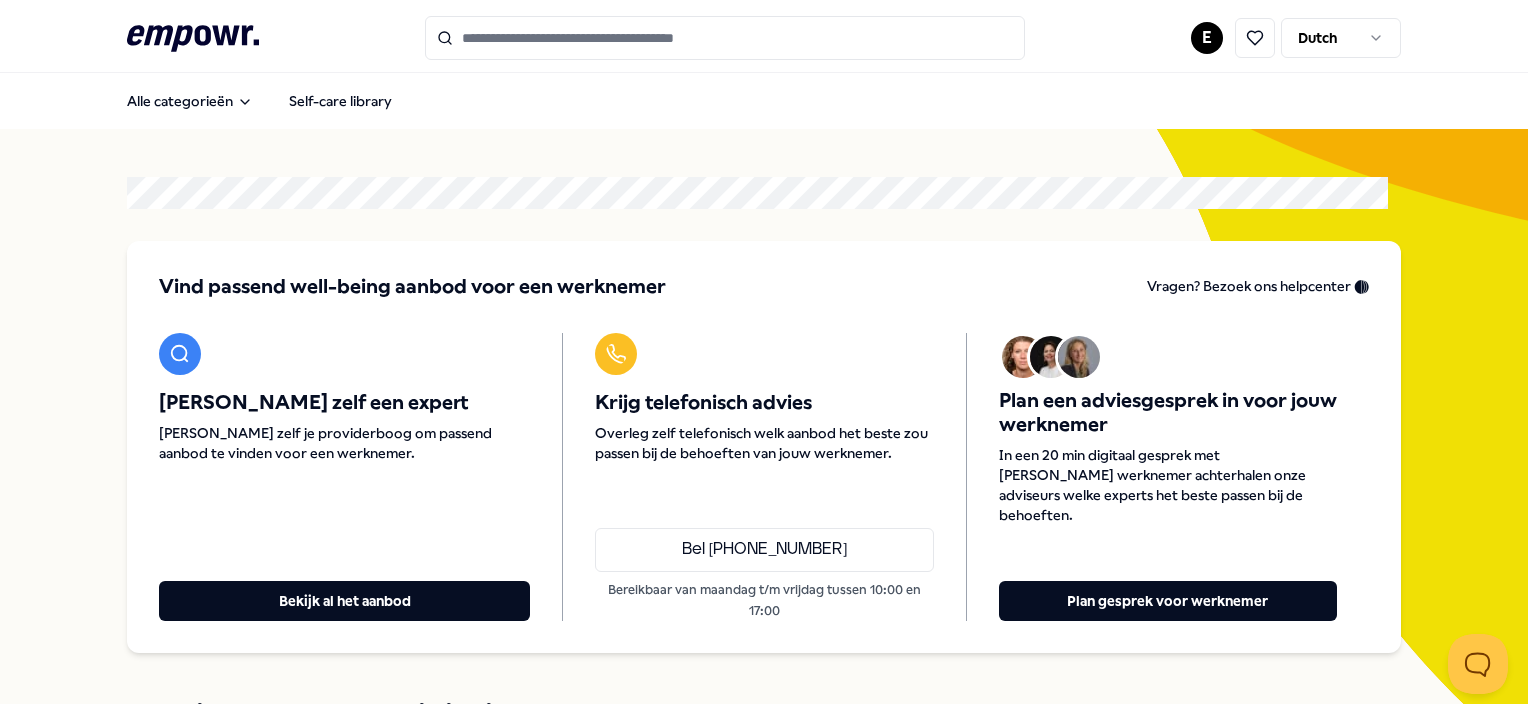 scroll, scrollTop: 0, scrollLeft: 0, axis: both 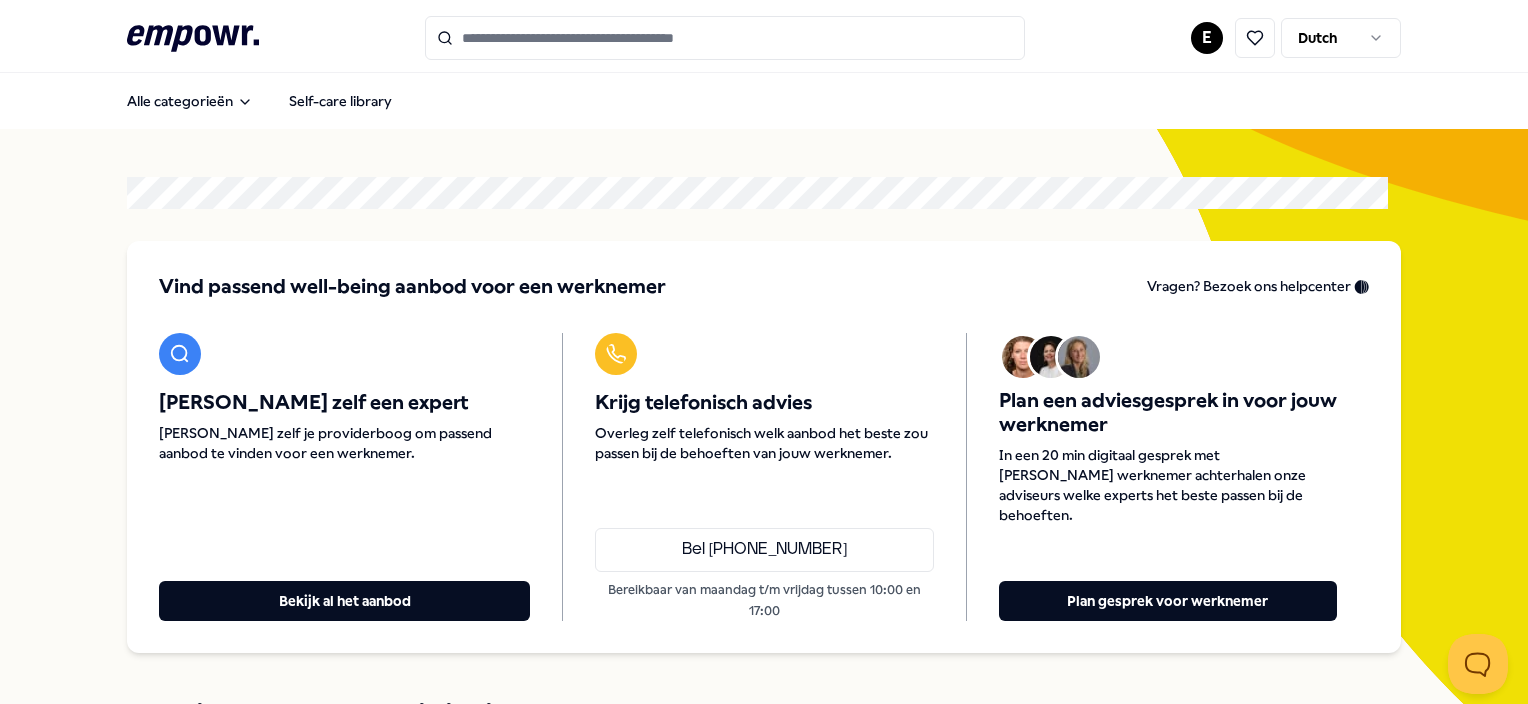 click on "Vind passend well-being aanbod voor een werknemer [PERSON_NAME]? Bezoek ons helpcenter 🛟 [PERSON_NAME] zelf een expert [PERSON_NAME] zelf je providerboog om passend aanbod te vinden voor een werknemer. Bekijk al het aanbod Krijg telefonisch advies [PERSON_NAME] zelf telefonisch welk aanbod het beste zou passen bij de behoeften van jouw werknemer. Bel [PHONE_NUMBER] Bereikbaar van maandag t/m vrijdag tussen 10:00 en 17:00 Plan een adviesgesprek in voor jouw werknemer In een 20 min digitaal gesprek met jouw werknemer achterhalen onze adviseurs welke experts het beste passen bij de behoeften. Plan gesprek voor werknemer [PERSON_NAME] empowr. activiteiten [DATE] 12:00 Meer energie op de werkvloer door gezonde voeding Live session 1 uur [DATE] 12:00 🇳🇱 Hoe om te gaan met onzekerheid? Live session 1 uur [DATE] 00:00 🇬🇧 Effectieve feedback geven en ontvangen Live session 1 uur [DATE] 12:00 Meer energie op de werkvloer door gezonde voeding Live session 1 uur [DATE] 12:00 Live session 1 uur Live session" at bounding box center (763, 914) 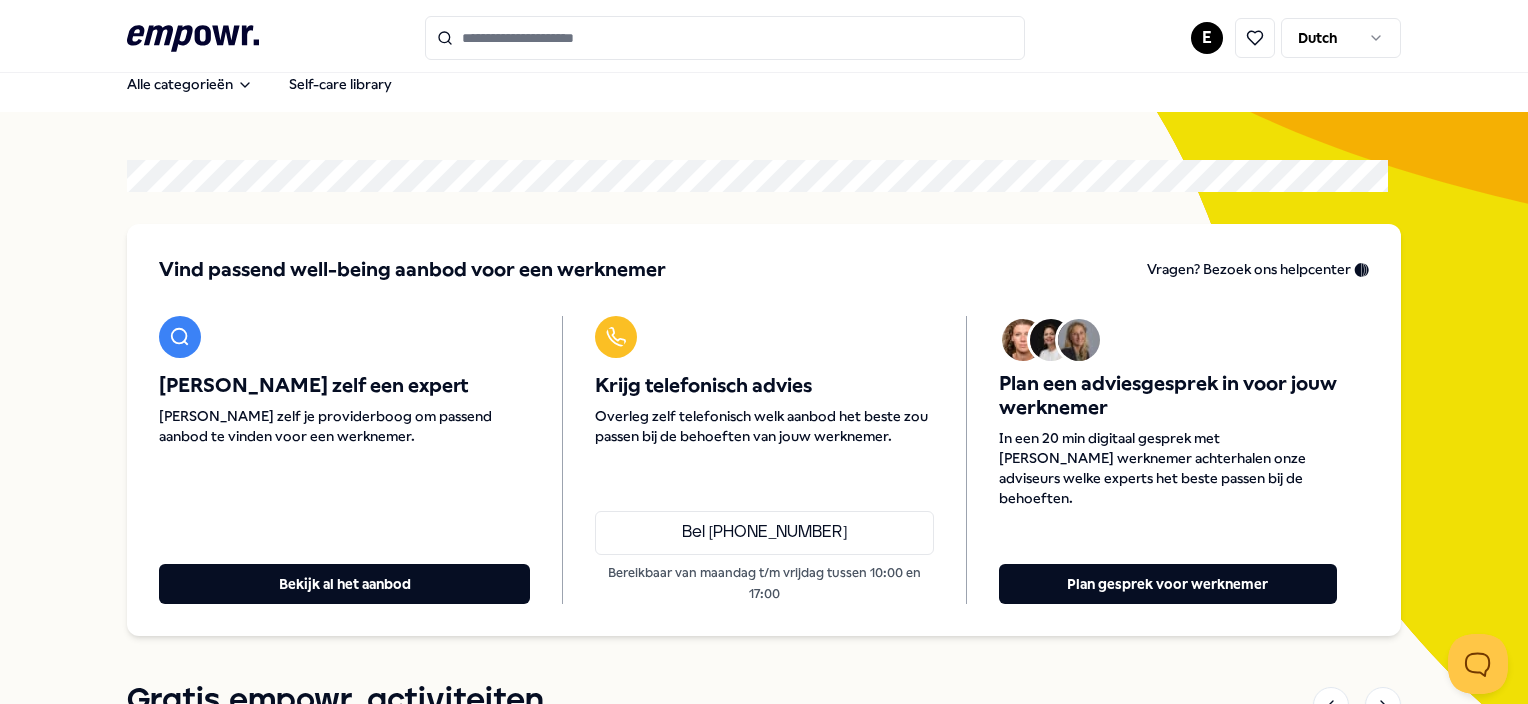 scroll, scrollTop: 21, scrollLeft: 0, axis: vertical 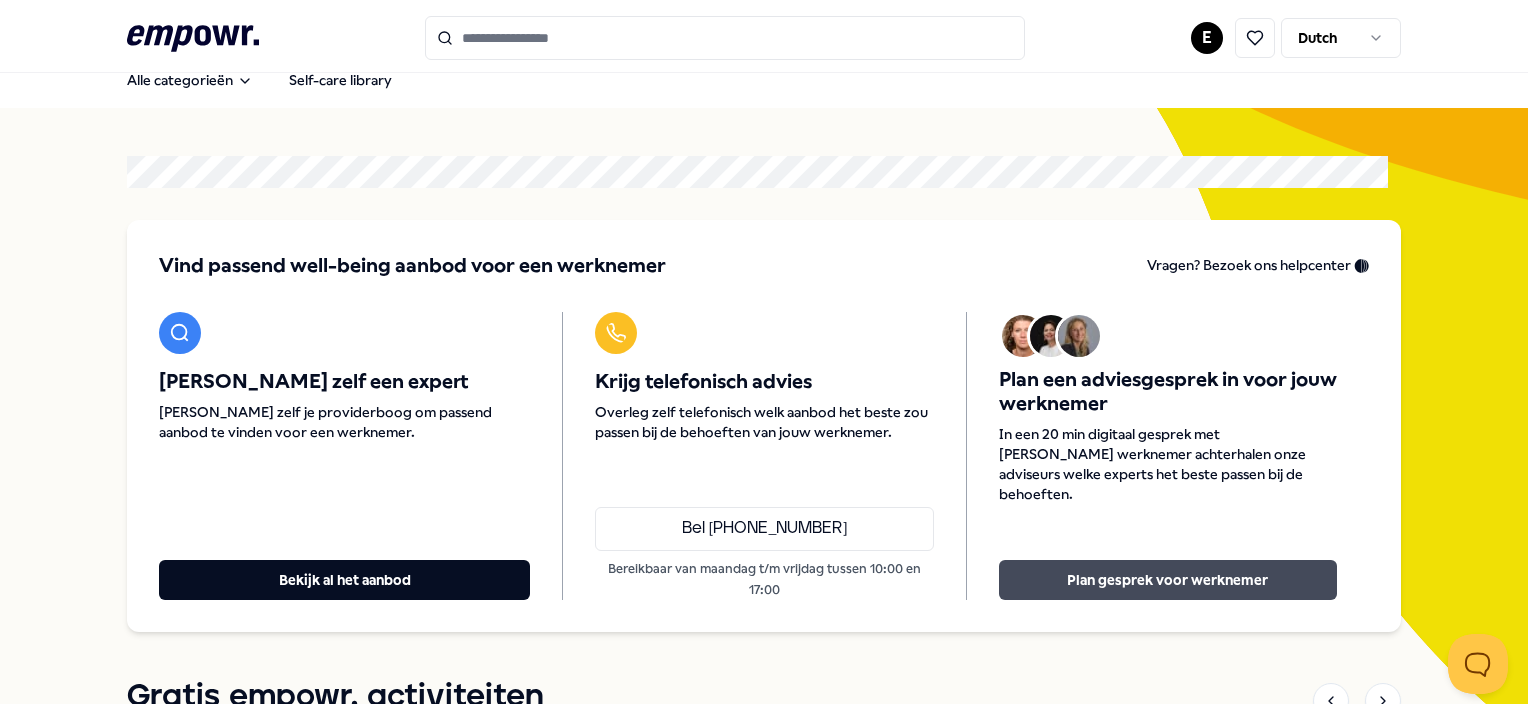 click on "Plan gesprek voor werknemer" at bounding box center [1168, 580] 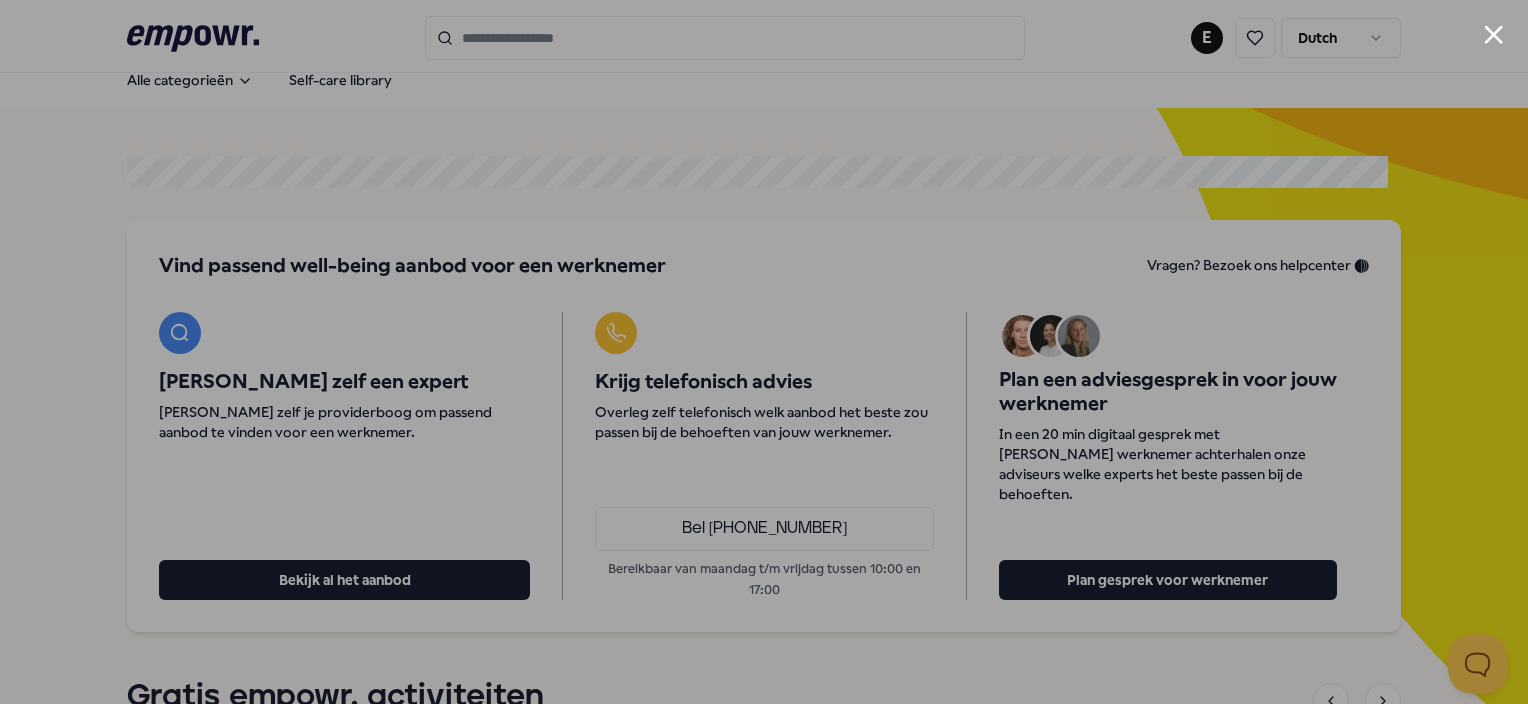 click at bounding box center [764, 352] 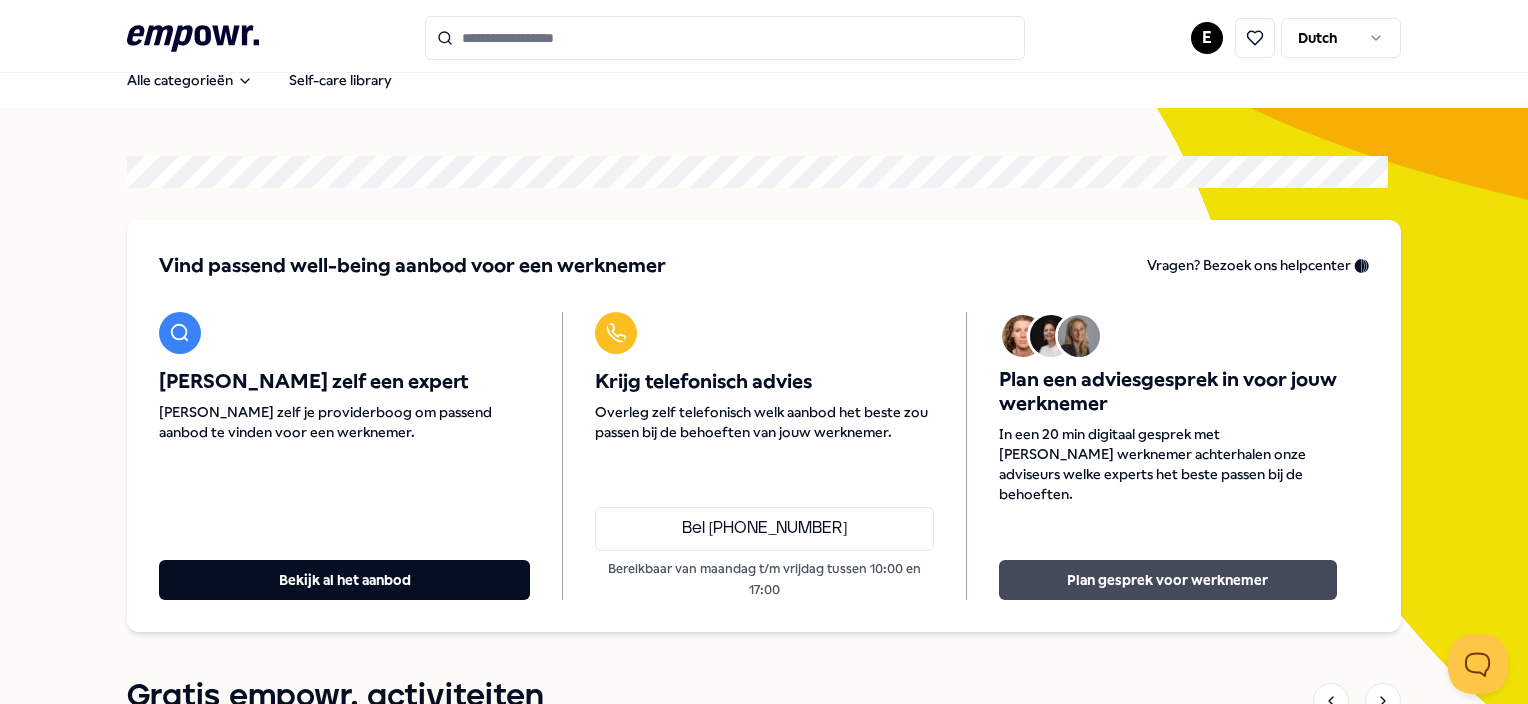 click on "Plan gesprek voor werknemer" at bounding box center (1168, 580) 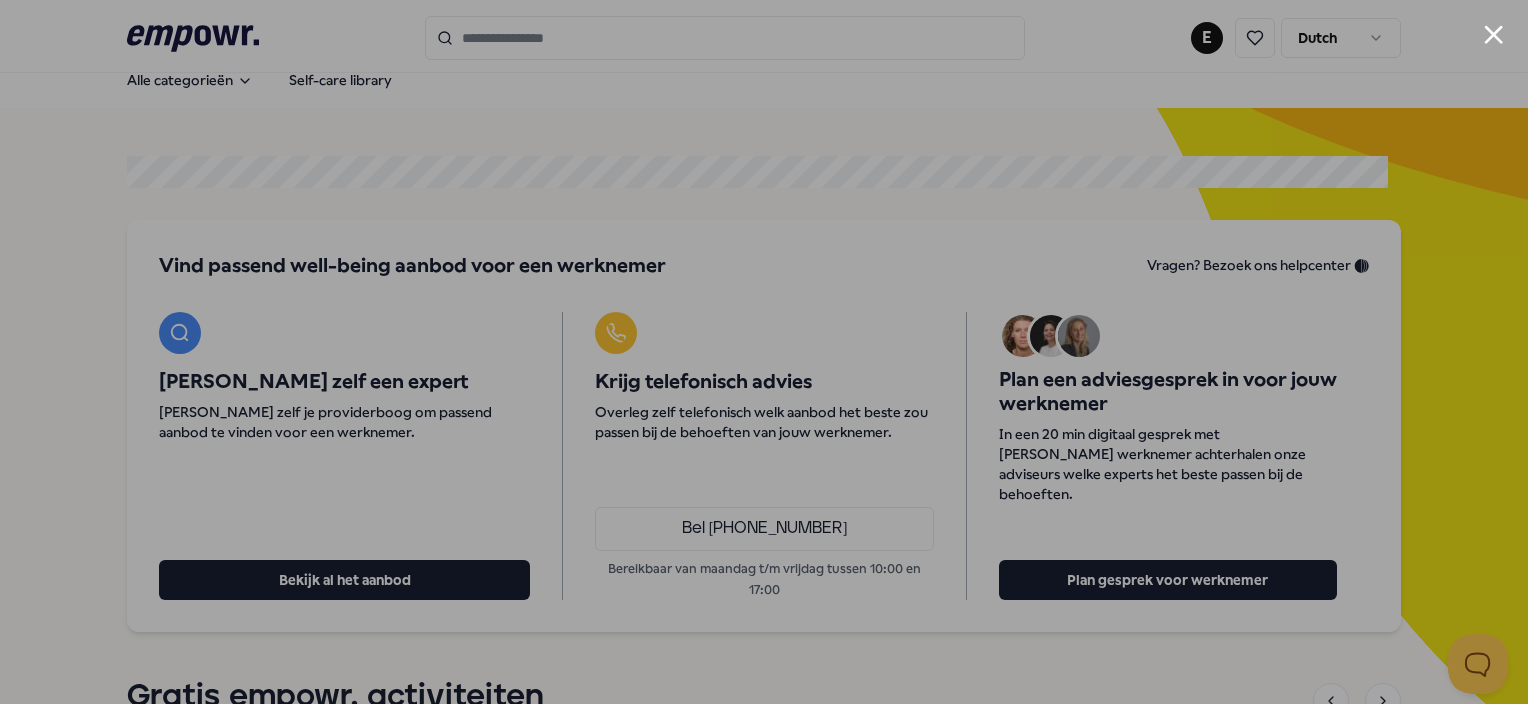 click at bounding box center [764, 352] 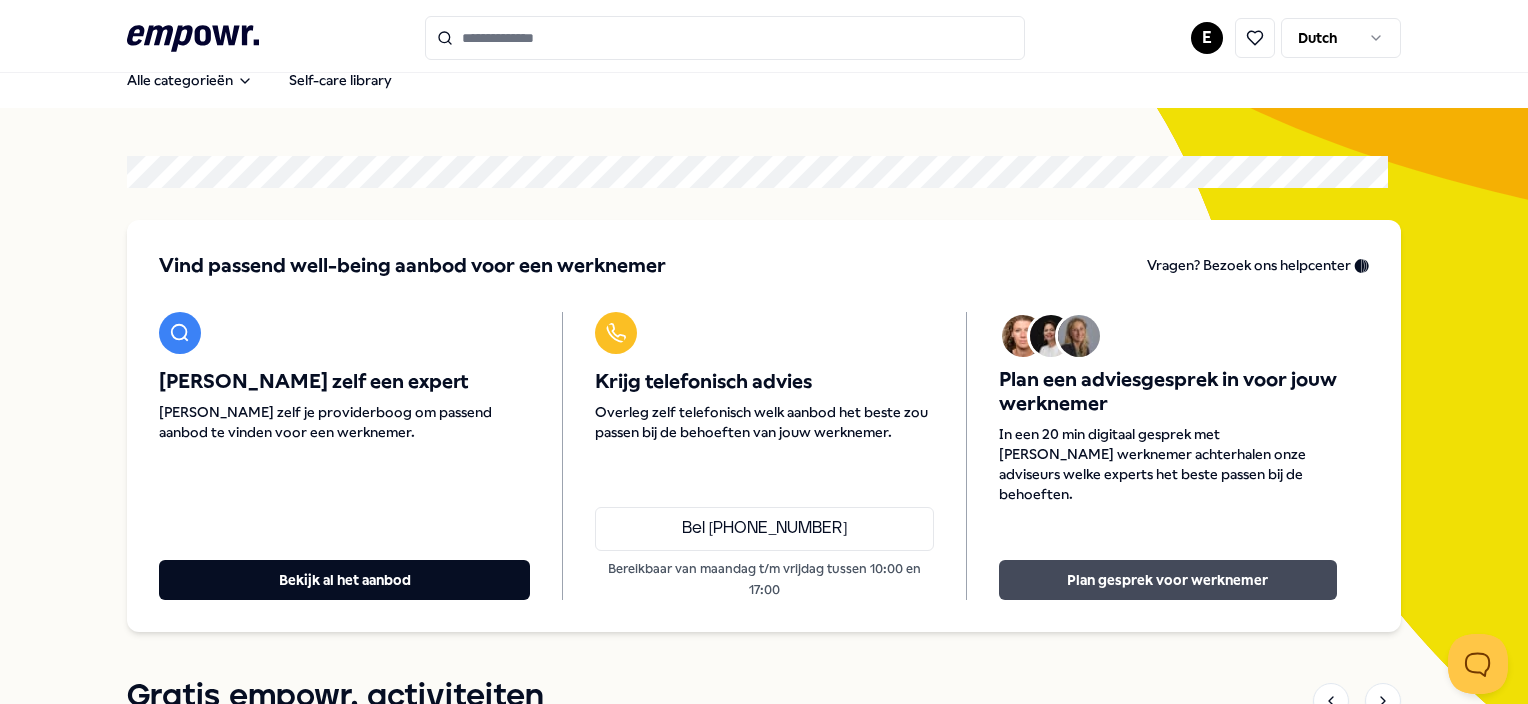click on "Plan gesprek voor werknemer" at bounding box center [1168, 580] 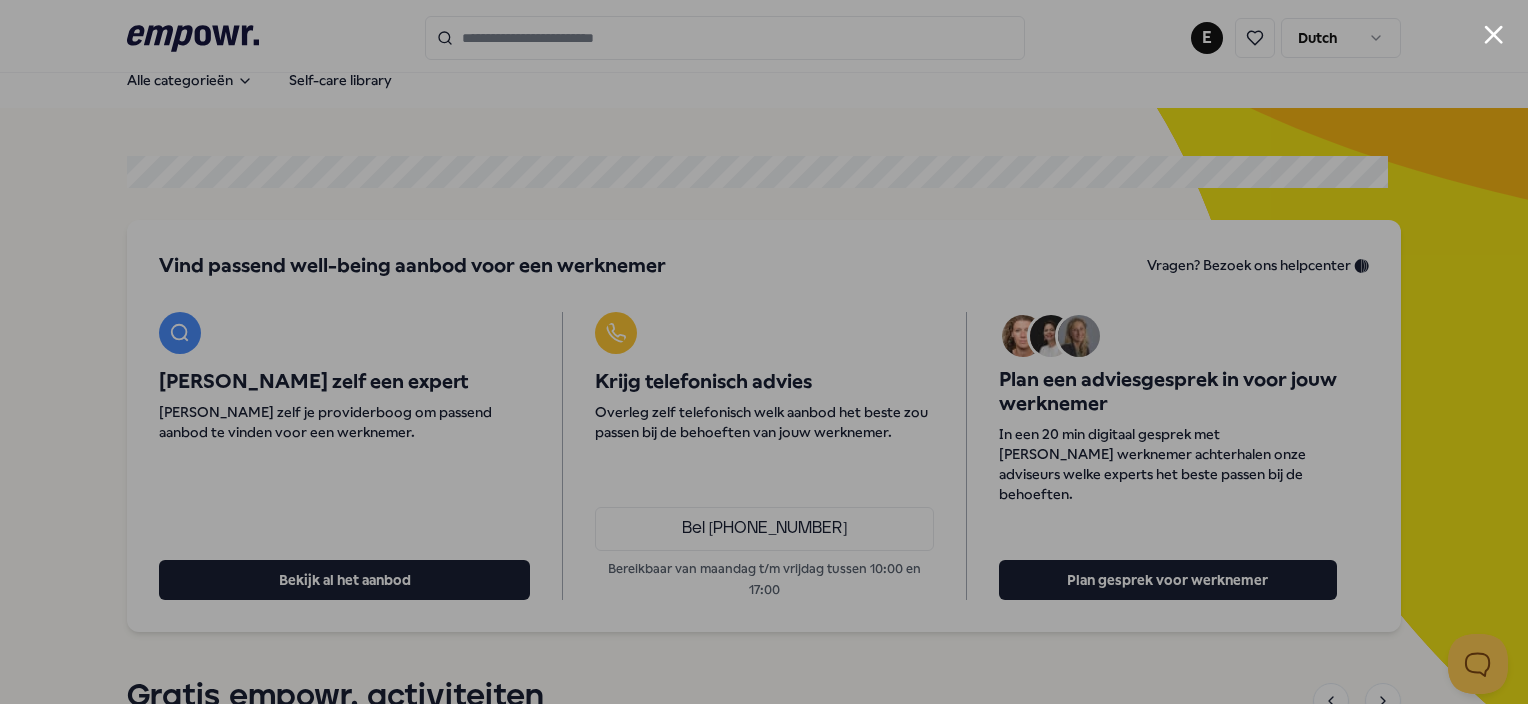 click at bounding box center [764, 352] 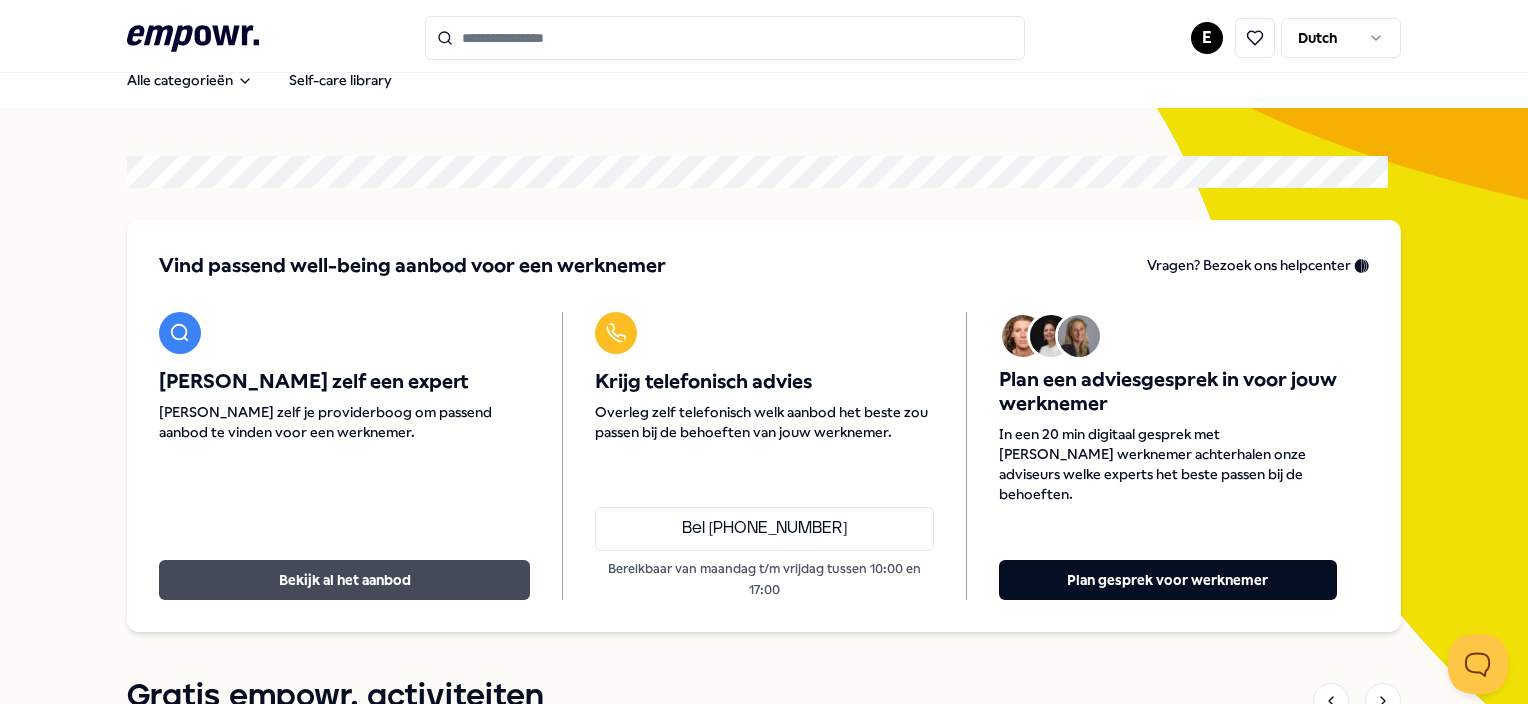 click on "Bekijk al het aanbod" at bounding box center [344, 580] 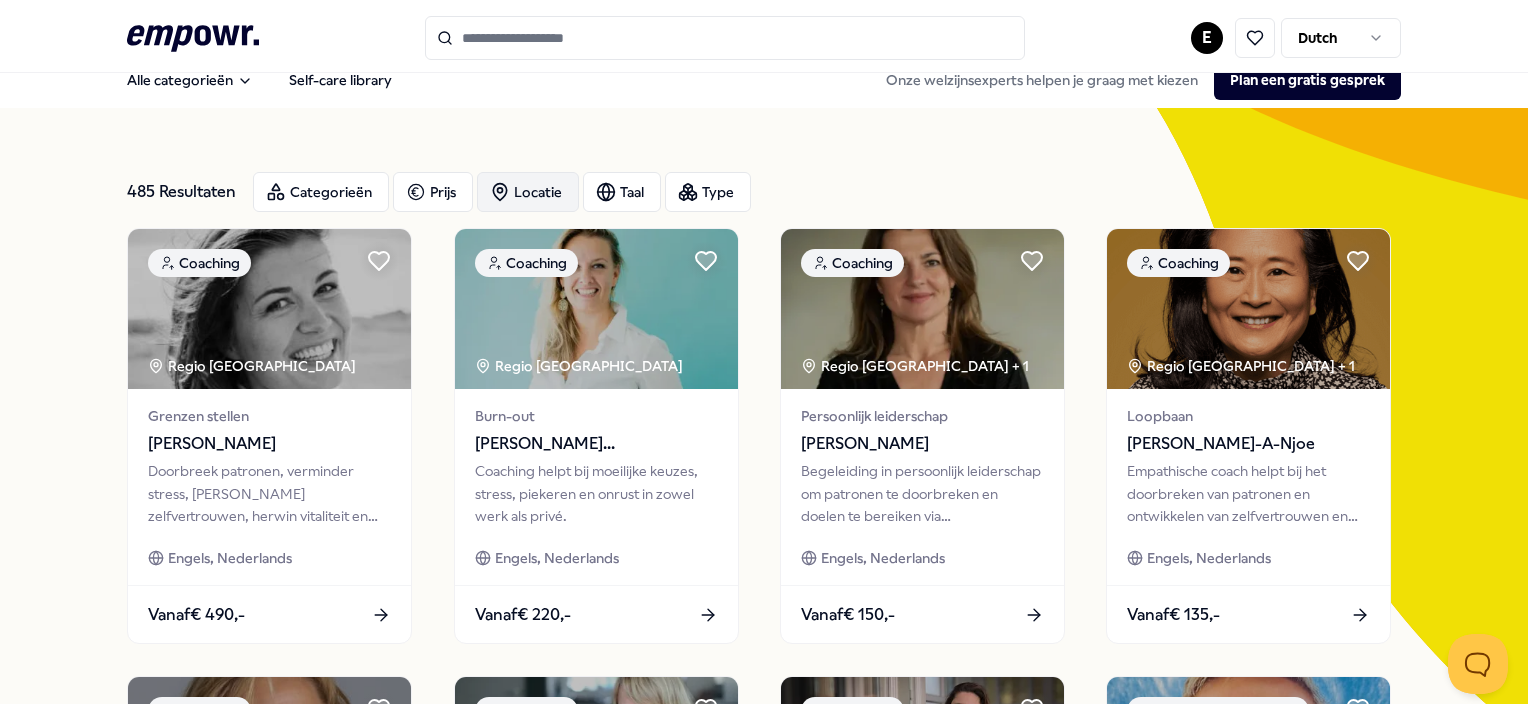 click on "Locatie" at bounding box center [528, 192] 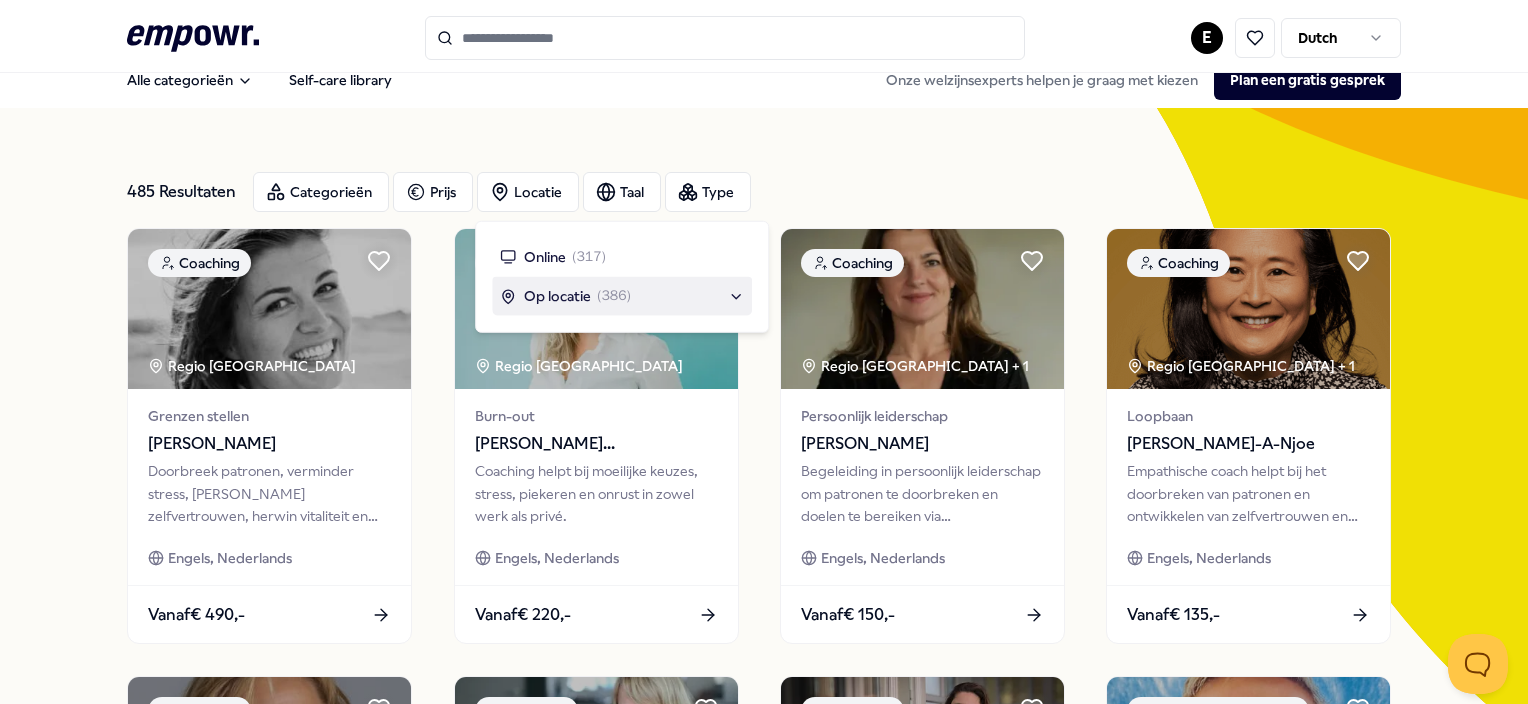 click on "Op locatie" at bounding box center [557, 296] 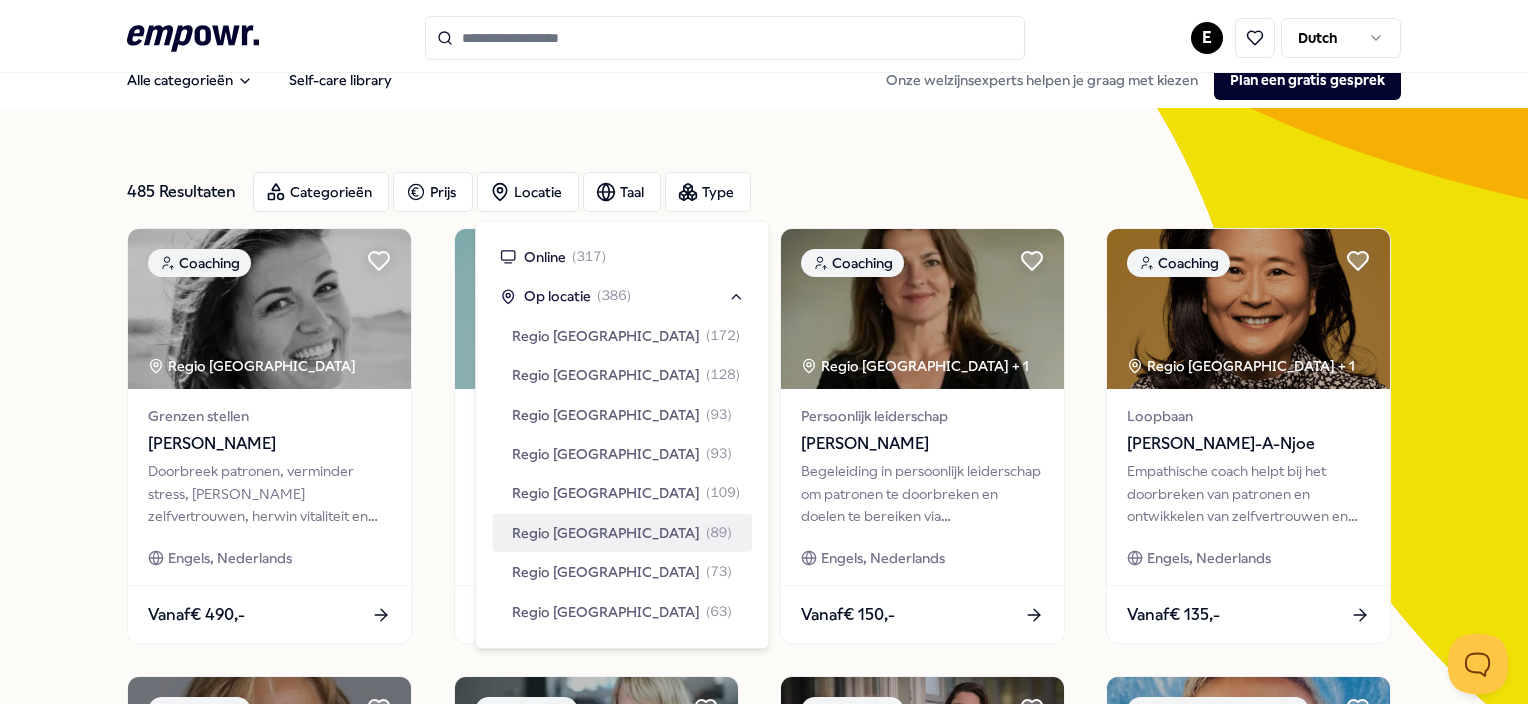 click on "Regio [GEOGRAPHIC_DATA]" at bounding box center (606, 533) 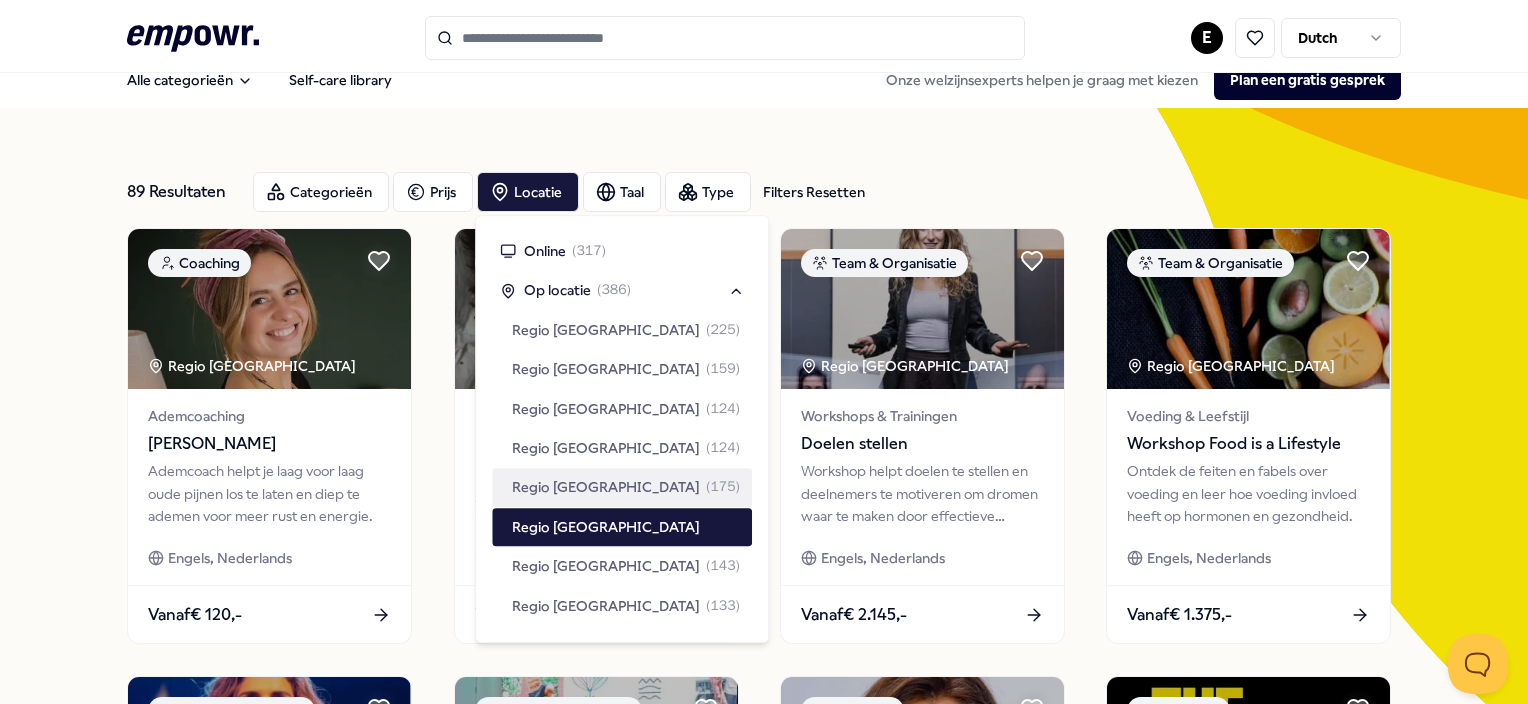 click on "89 Resultaten Filters Resetten Categorieën Prijs Locatie Taal Type Filters Resetten Coaching Regio Oost NL    Ademcoaching [PERSON_NAME] Ademcoach helpt je laag voor laag oude pijnen los te laten en diep te ademen
voor meer rust en energie. Engels, Nederlands Vanaf  € 120,- Team & Organisatie Regio Oost NL    Slaap Sleep Samurai Na deze workshop weet je hoe je jouw nachtrust kunt optimaliseren voor meer
energie, scherpte en assertiviteit. Engels, Nederlands Vanaf  € 1.375,- Team & Organisatie Regio Oost NL    Workshops & Trainingen Doelen stellen Workshop helpt doelen te stellen en deelnemers te motiveren om dromen waar te
maken door effectieve methoden. Engels, Nederlands Vanaf  € 2.145,- Team & Organisatie Regio Oost NL    Voeding & Leefstijl Workshop Food is a Lifestyle Ontdek de feiten en fabels over voeding en leer hoe voeding invloed heeft op
hormonen en gezondheid. Engels, Nederlands Vanaf  € 1.375,- Team & Organisatie Regio Oost NL    Workshops & Trainingen Perform like a Pro" at bounding box center [763, 888] 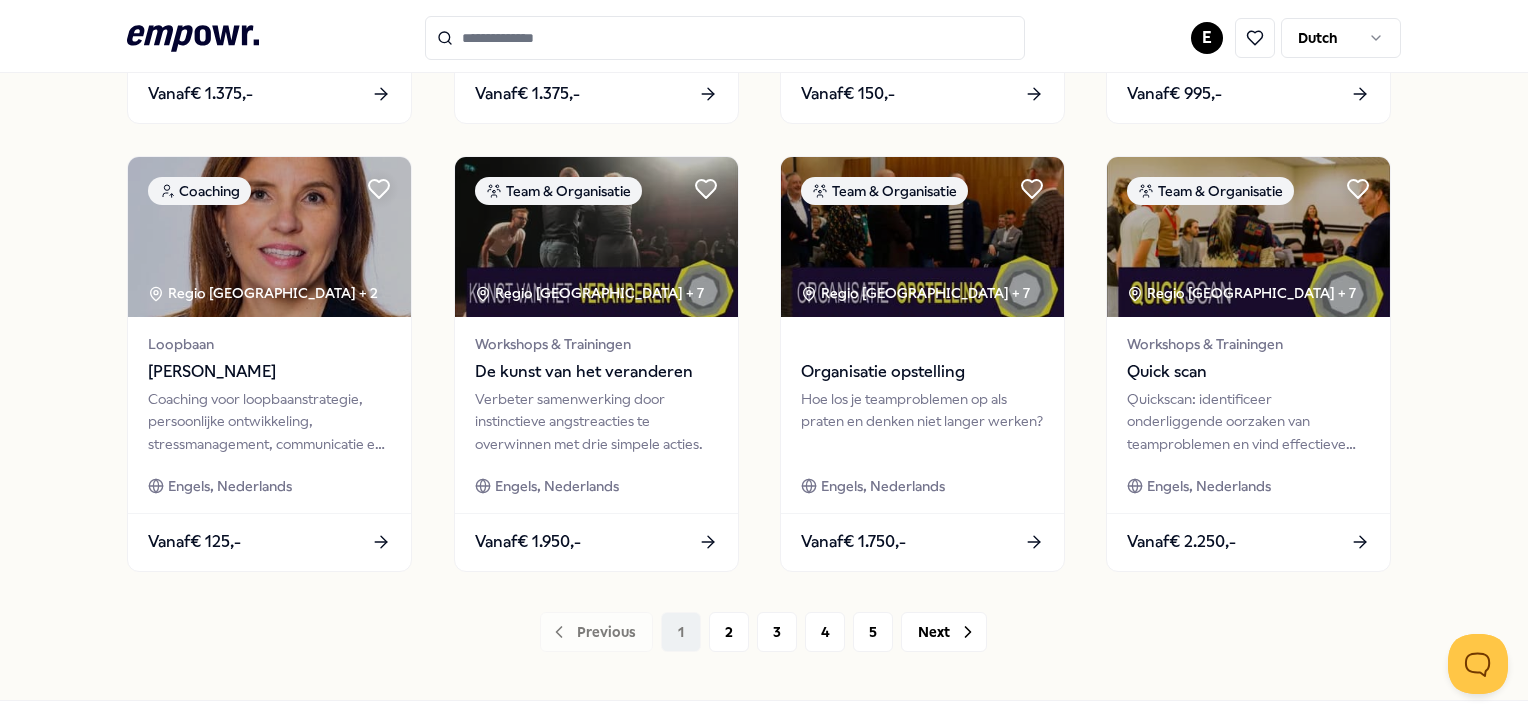 scroll, scrollTop: 17, scrollLeft: 0, axis: vertical 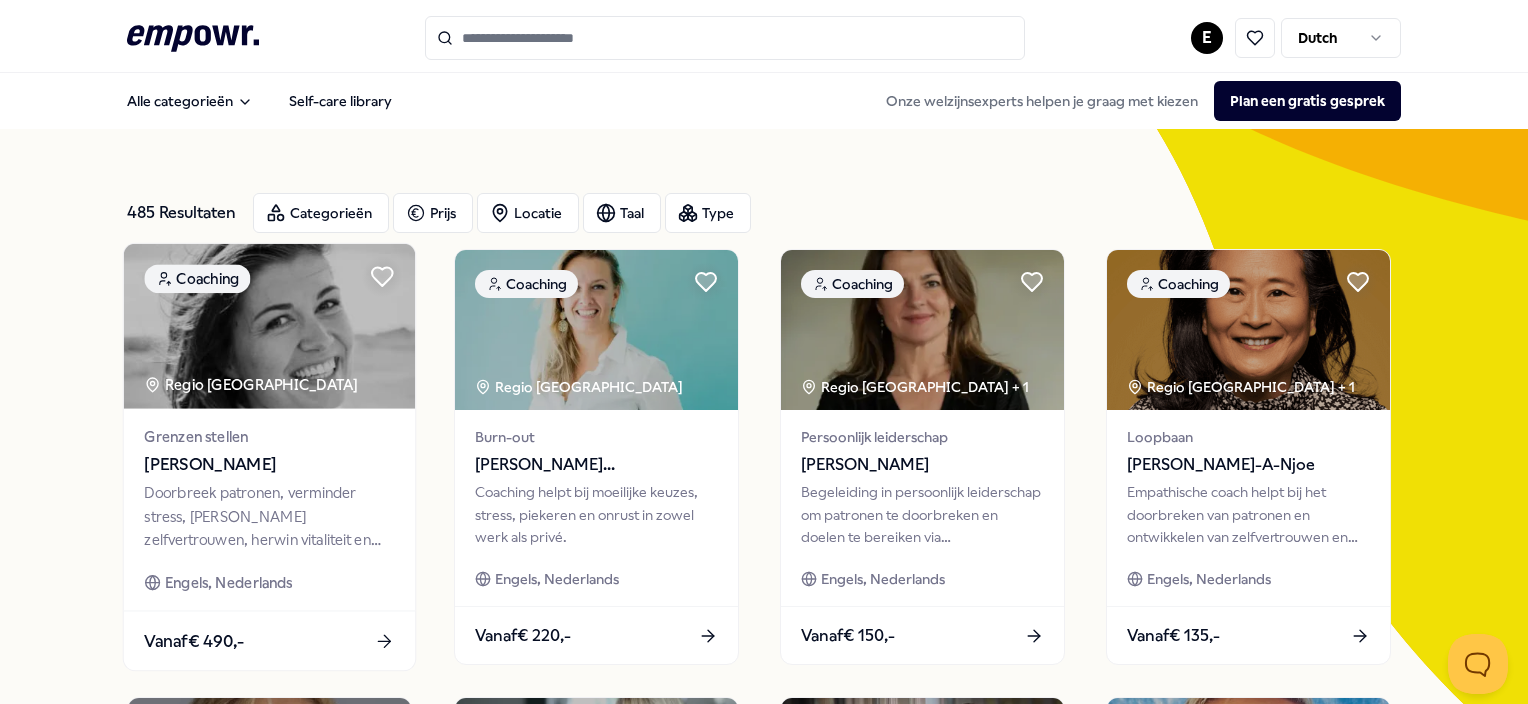 click on "Regio [GEOGRAPHIC_DATA]" at bounding box center (253, 384) 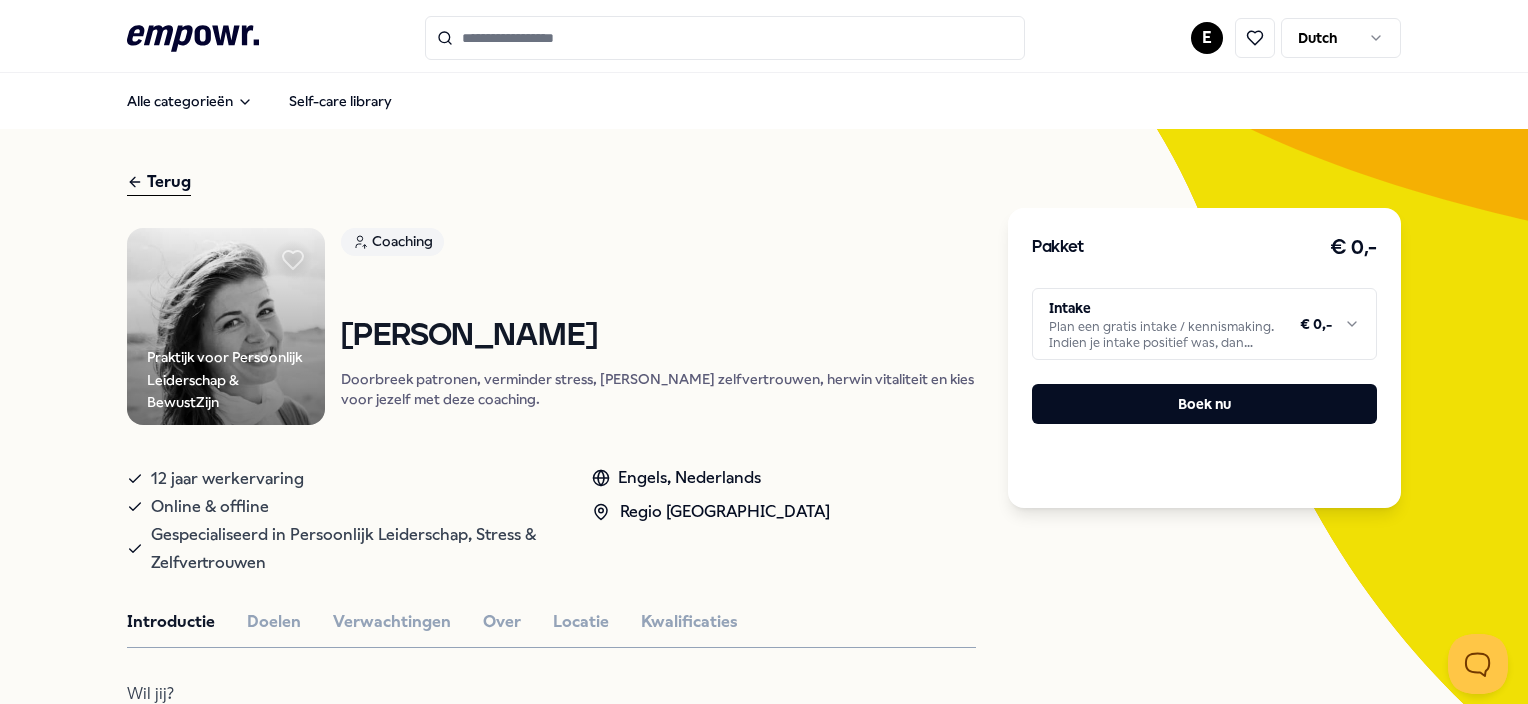click on ".empowr-logo_svg__cls-1{fill:#03032f} E Dutch Alle categorieën   Self-care library Terug Praktijk voor Persoonlijk Leiderschap & BewustZijn Coaching [PERSON_NAME] Doorbreek patronen, verminder stress, voel zelfvertrouwen, herwin vitaliteit en kies voor jezelf met deze coaching. 12 jaar werkervaring Online & offline Gespecialiseerd in Persoonlijk Leiderschap, Stress & Zelfvertrouwen Engels, Nederlands Regio Amsterdam  Introductie Doelen Verwachtingen Over Locatie Kwalificaties Wil jij? ...oude patronen doorbreken?  ...minder spanning en stressklachten?  ...zelfverzekerder in het leven staan?  ...inzicht in je vermoeidheid en weer je eigen levenskracht ervaren?  ...voor jezelf durven kiezen? En voel je dat dit het moment is om die verandering in gang te zetten? Dan ga ik graag samen met je aan de slag om dit te bereiken! Ik help je erachter te komen waardoor je maar niet komt waar je wilt zijn, door je blokkades heen te breken, zodat je weer in je eigen kracht komt te staan! Aanbevolen Psychologen Online" at bounding box center [764, 352] 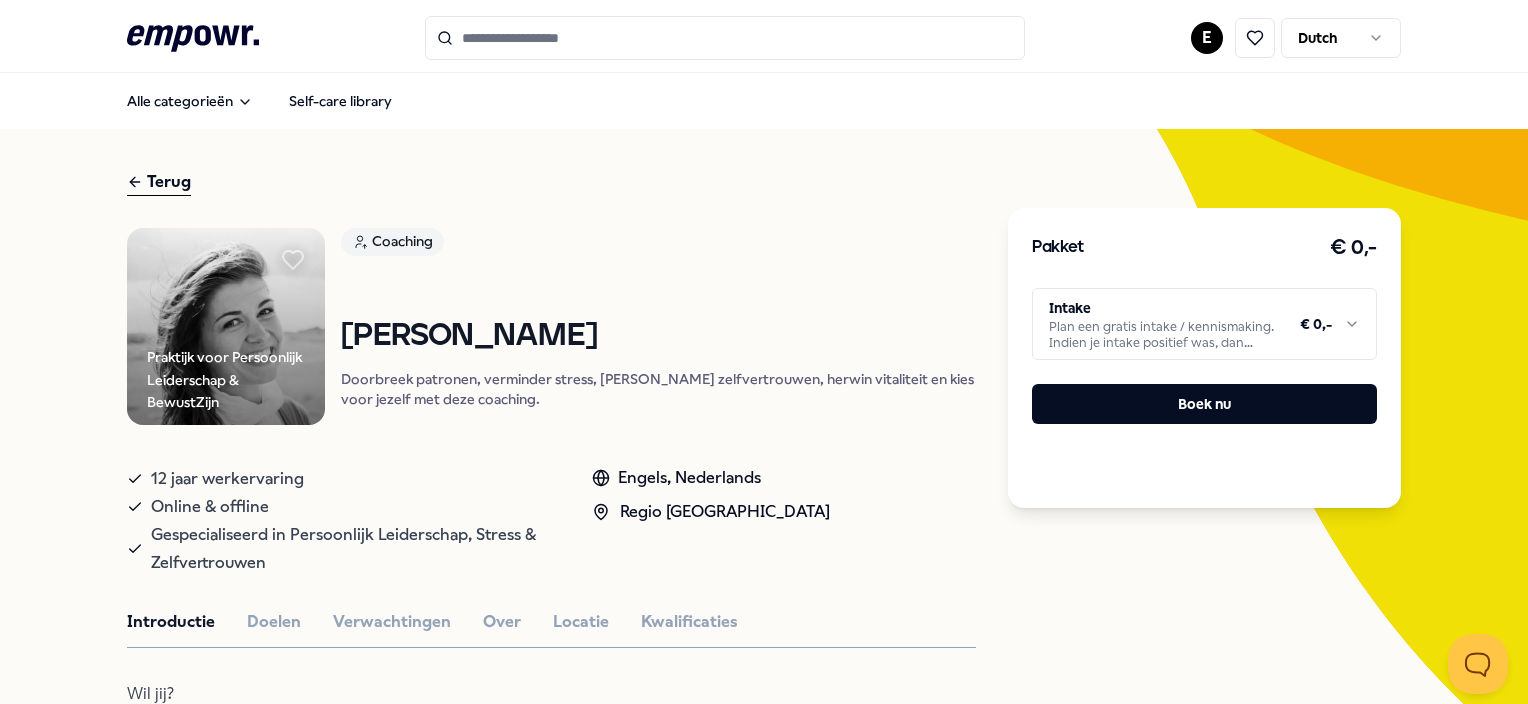 click on ".empowr-logo_svg__cls-1{fill:#03032f} E Dutch Alle categorieën   Self-care library Terug Praktijk voor Persoonlijk Leiderschap & BewustZijn Coaching [PERSON_NAME] Doorbreek patronen, verminder stress, voel zelfvertrouwen, herwin vitaliteit en kies voor jezelf met deze coaching. 12 jaar werkervaring Online & offline Gespecialiseerd in Persoonlijk Leiderschap, Stress & Zelfvertrouwen Engels, Nederlands Regio Amsterdam  Introductie Doelen Verwachtingen Over Locatie Kwalificaties Wil jij? ...oude patronen doorbreken?  ...minder spanning en stressklachten?  ...zelfverzekerder in het leven staan?  ...inzicht in je vermoeidheid en weer je eigen levenskracht ervaren?  ...voor jezelf durven kiezen? En voel je dat dit het moment is om die verandering in gang te zetten? Dan ga ik graag samen met je aan de slag om dit te bereiken! Ik help je erachter te komen waardoor je maar niet komt waar je wilt zijn, door je blokkades heen te breken, zodat je weer in je eigen kracht komt te staan! Aanbevolen Psychologen Online" at bounding box center [764, 352] 